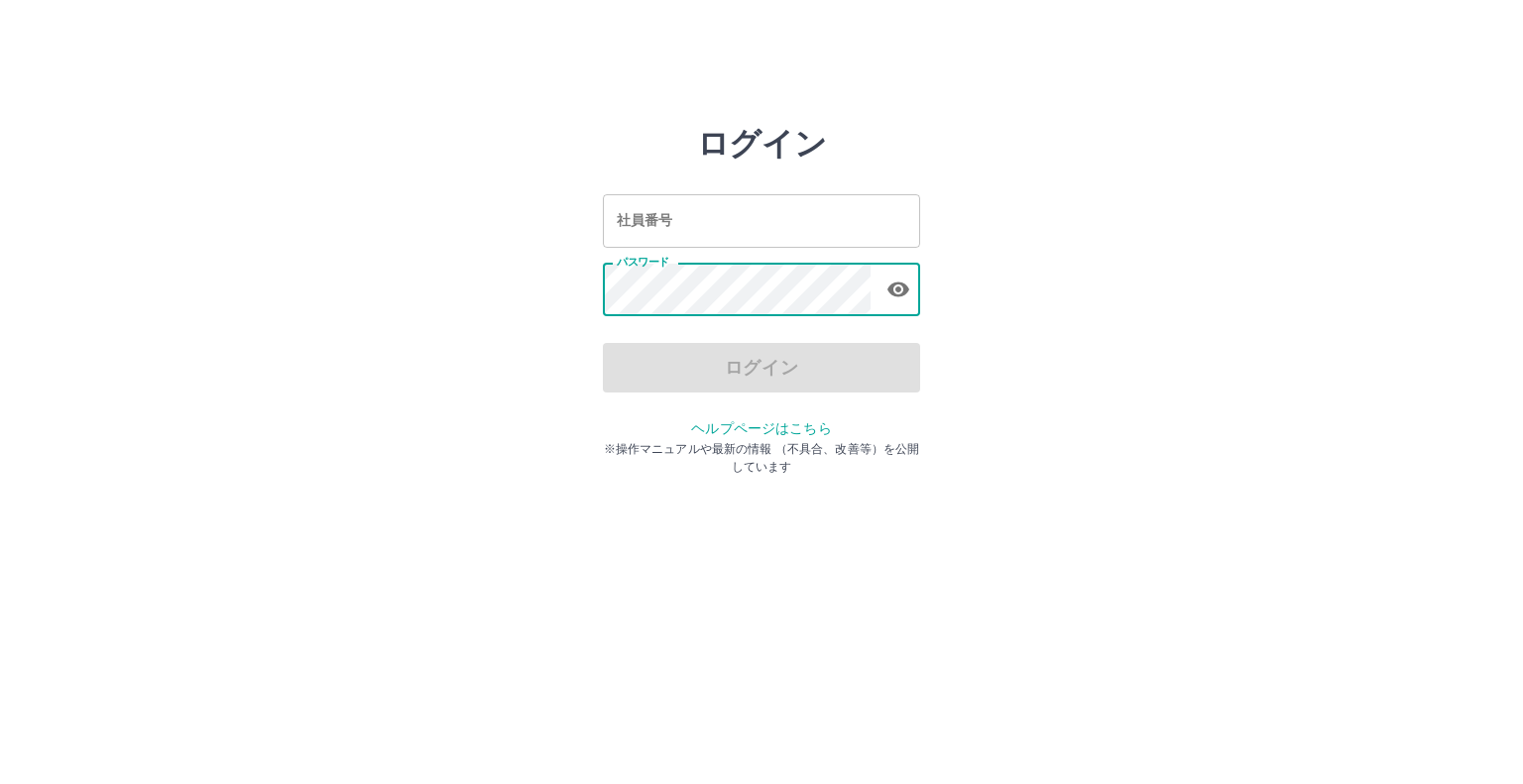 scroll, scrollTop: 0, scrollLeft: 0, axis: both 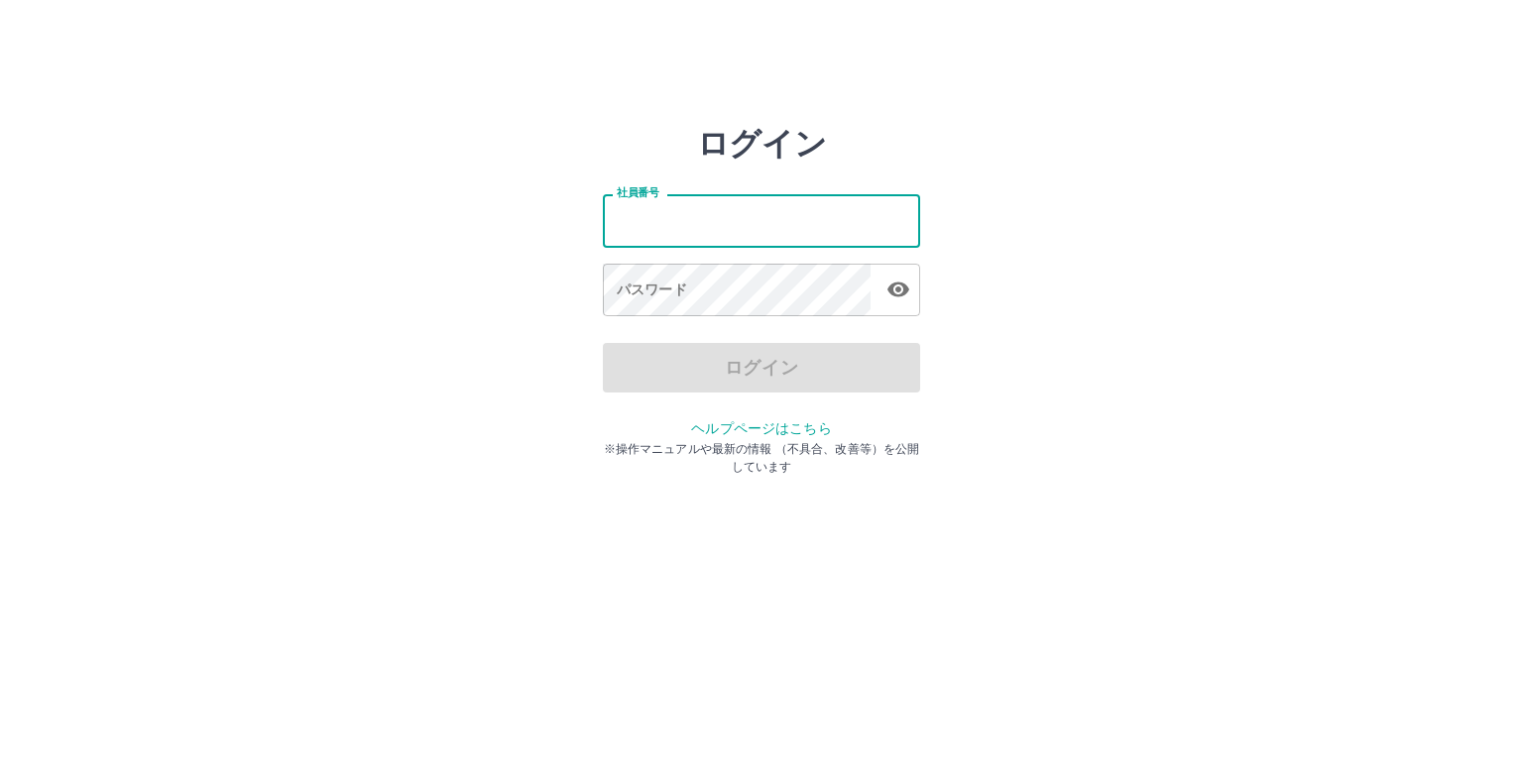 click on "社員番号" at bounding box center (762, 220) 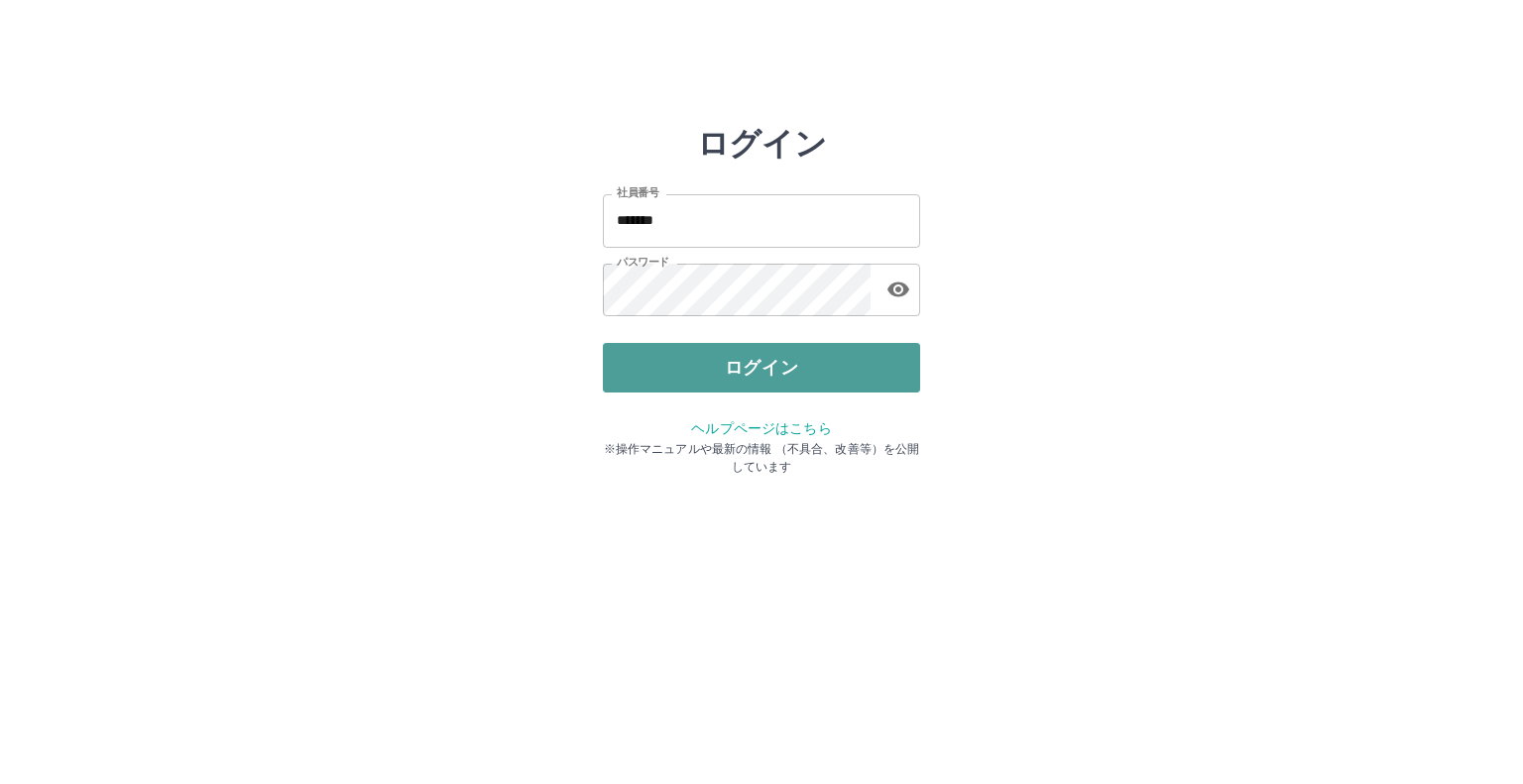 click on "ログイン" at bounding box center [762, 368] 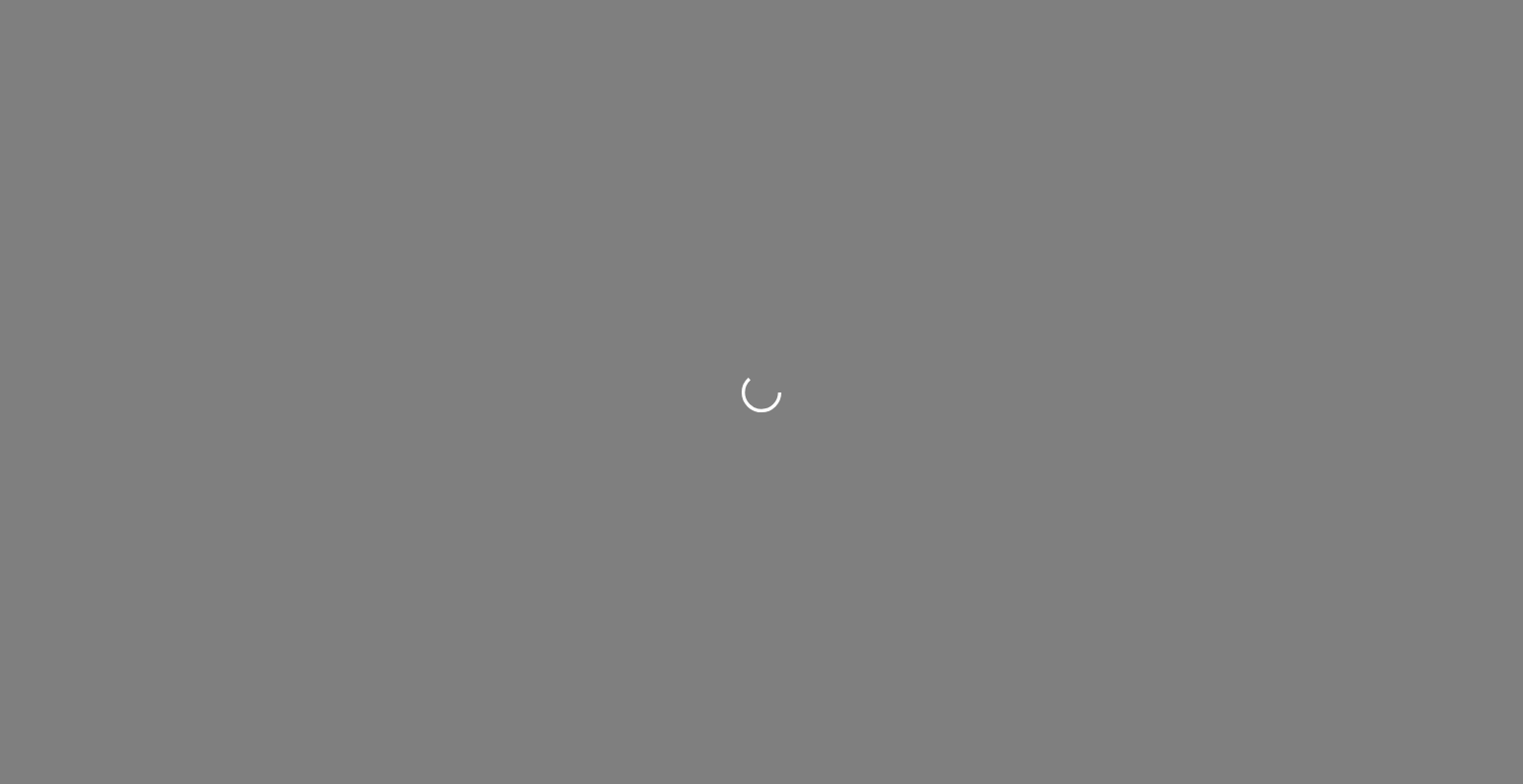 scroll, scrollTop: 0, scrollLeft: 0, axis: both 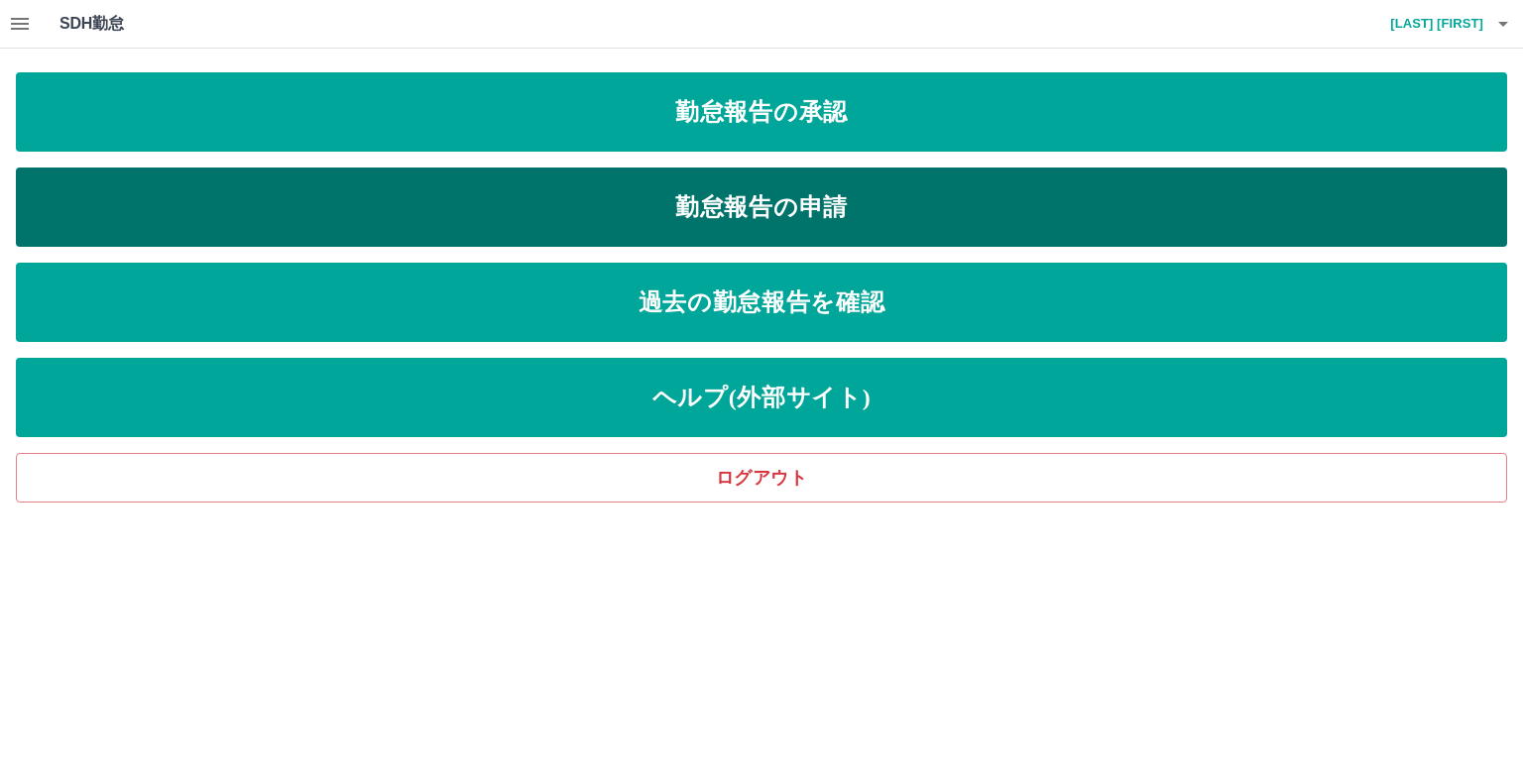 click on "勤怠報告の申請" at bounding box center (762, 207) 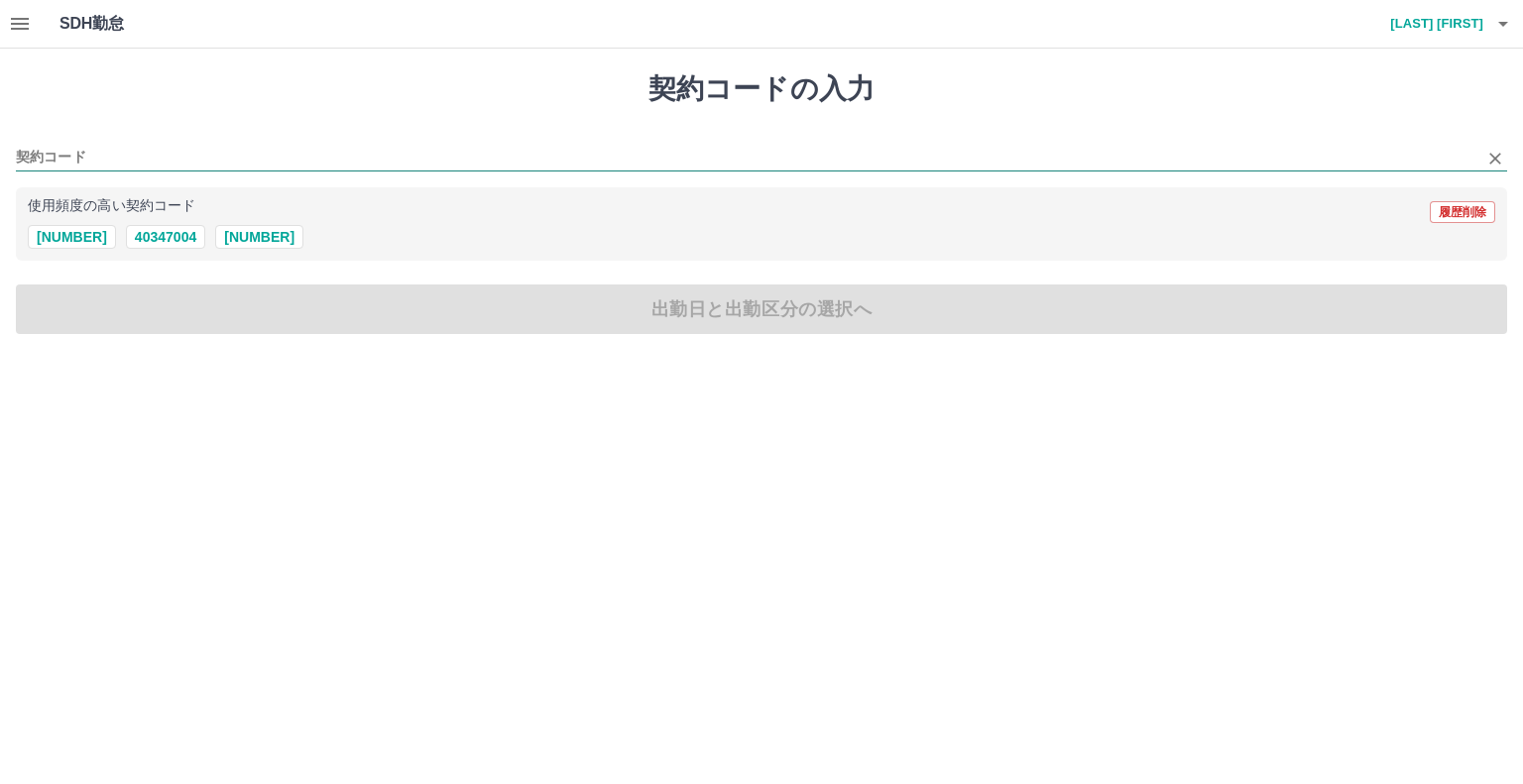 click on "契約コード" at bounding box center [747, 158] 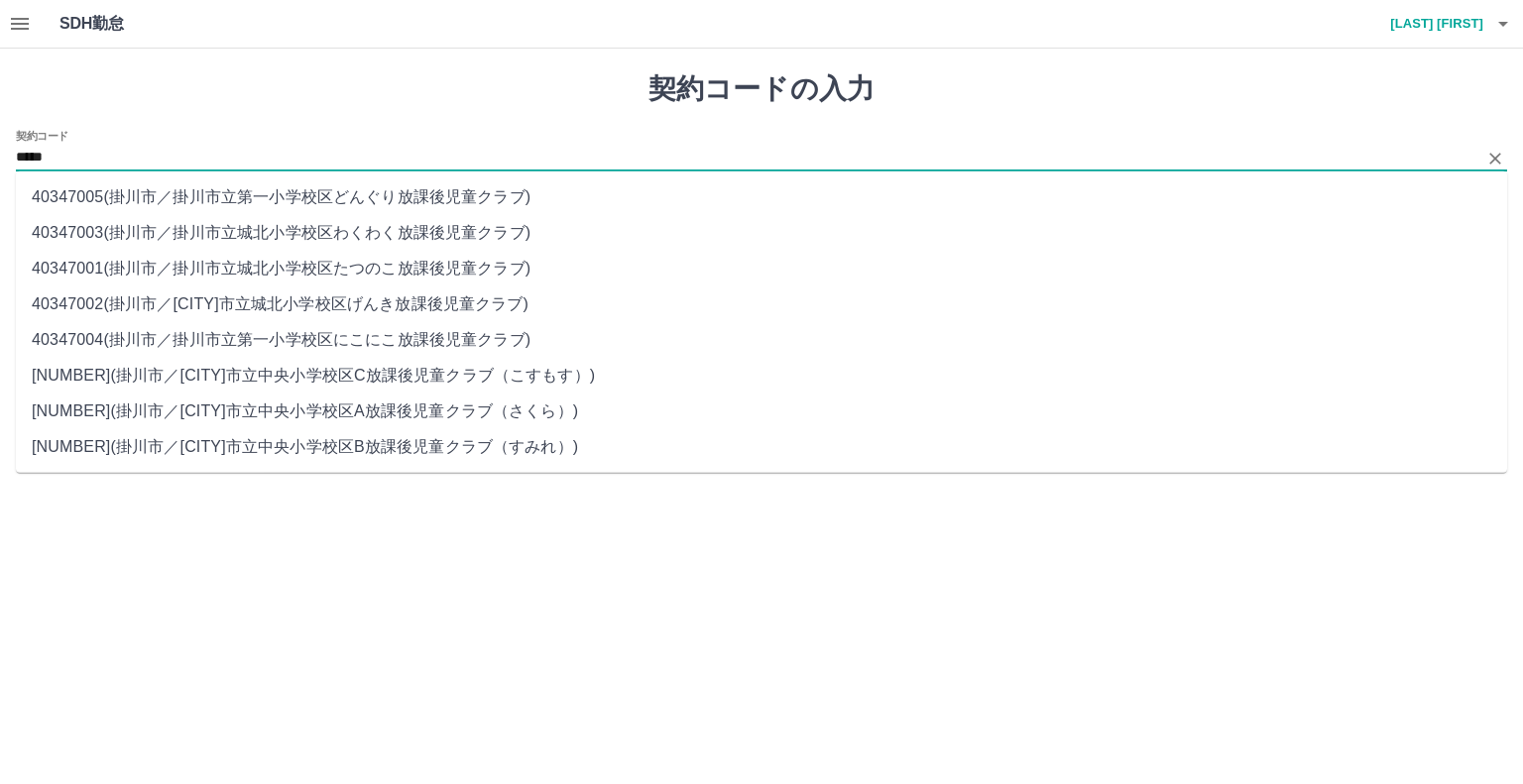 click on "[NUMBER] ( [CITY] / [CITY] [CITY] [CITY] )" at bounding box center [762, 197] 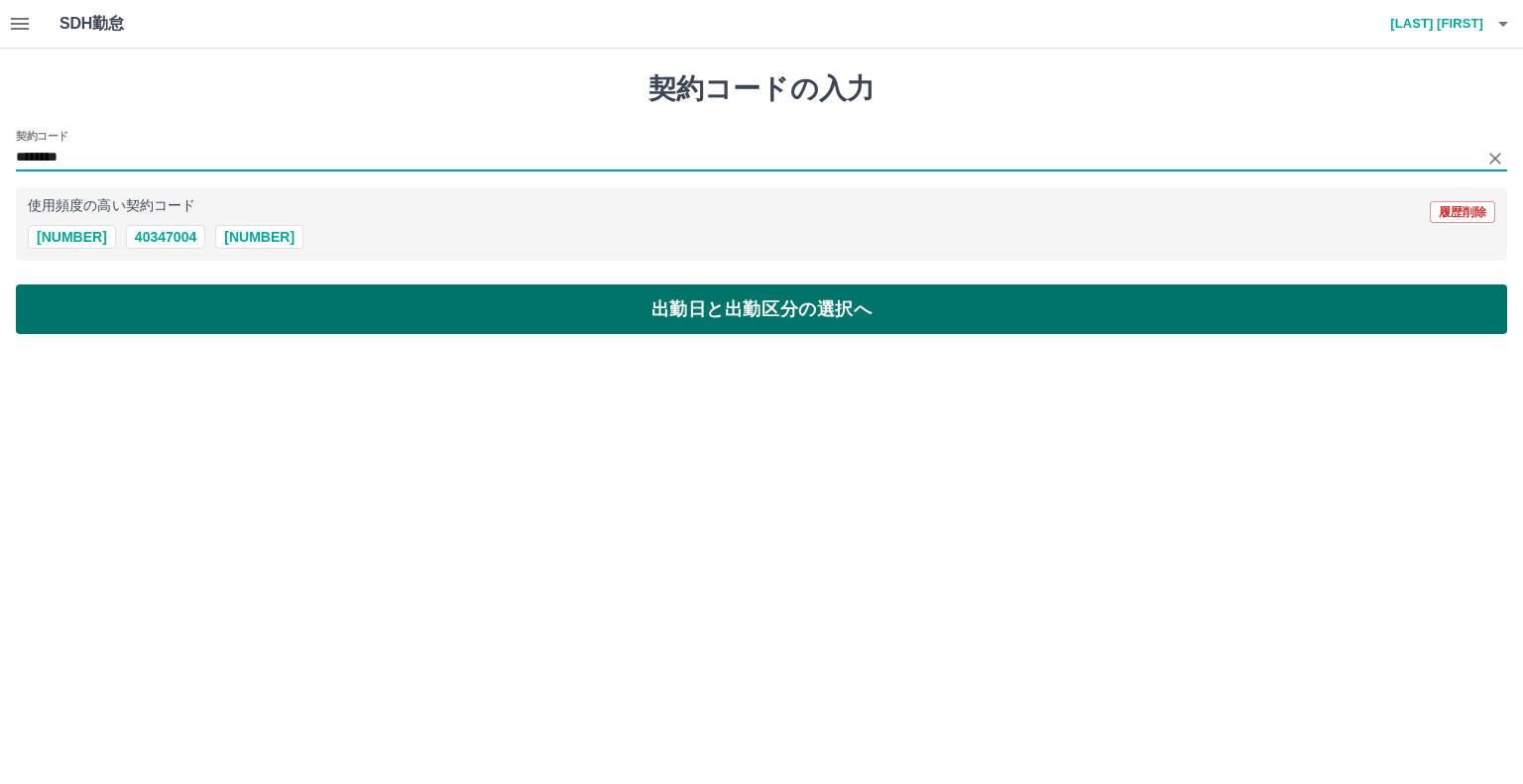 type on "********" 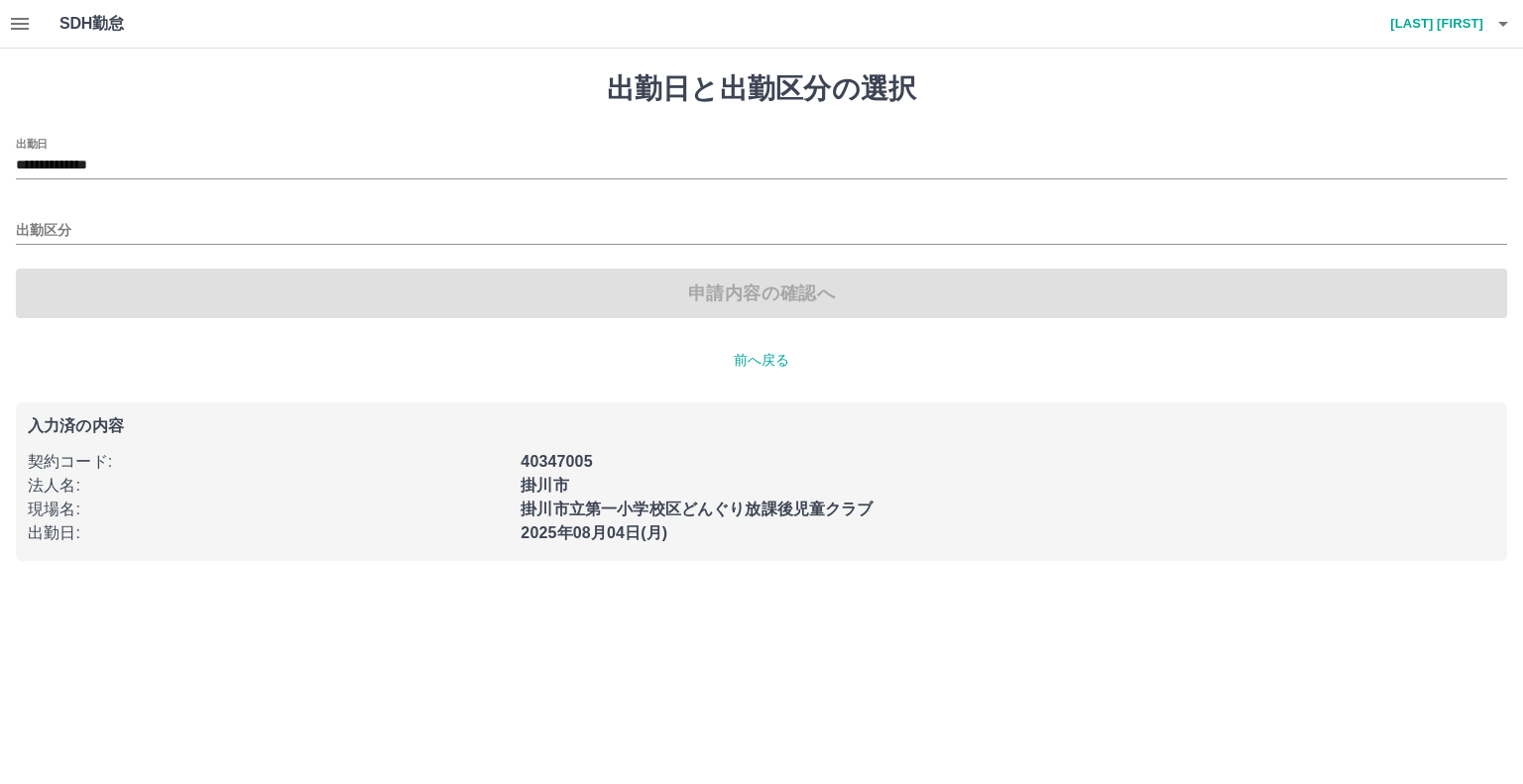 click on "申請内容の確認へ" at bounding box center [762, 293] 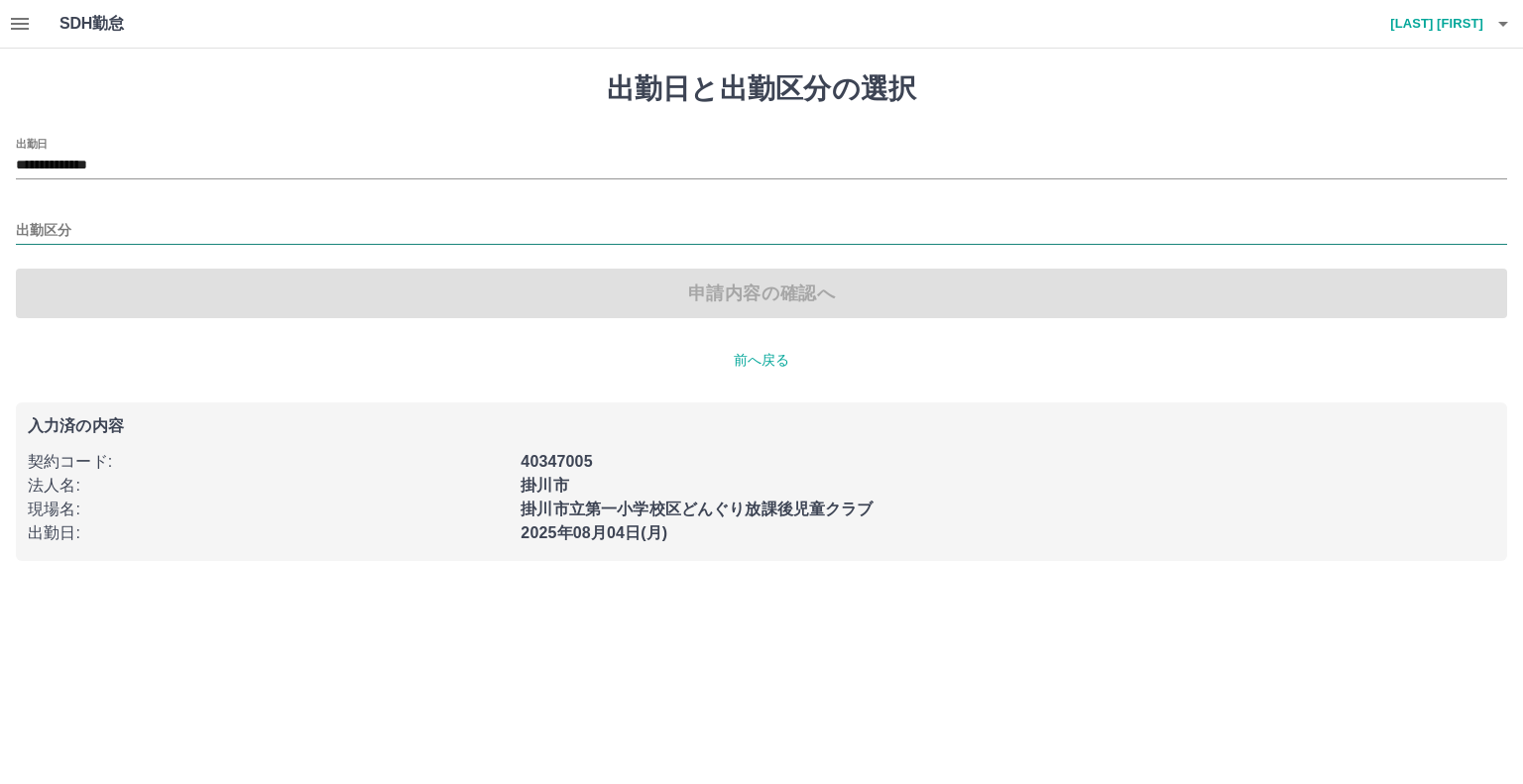 click on "出勤区分" at bounding box center (762, 231) 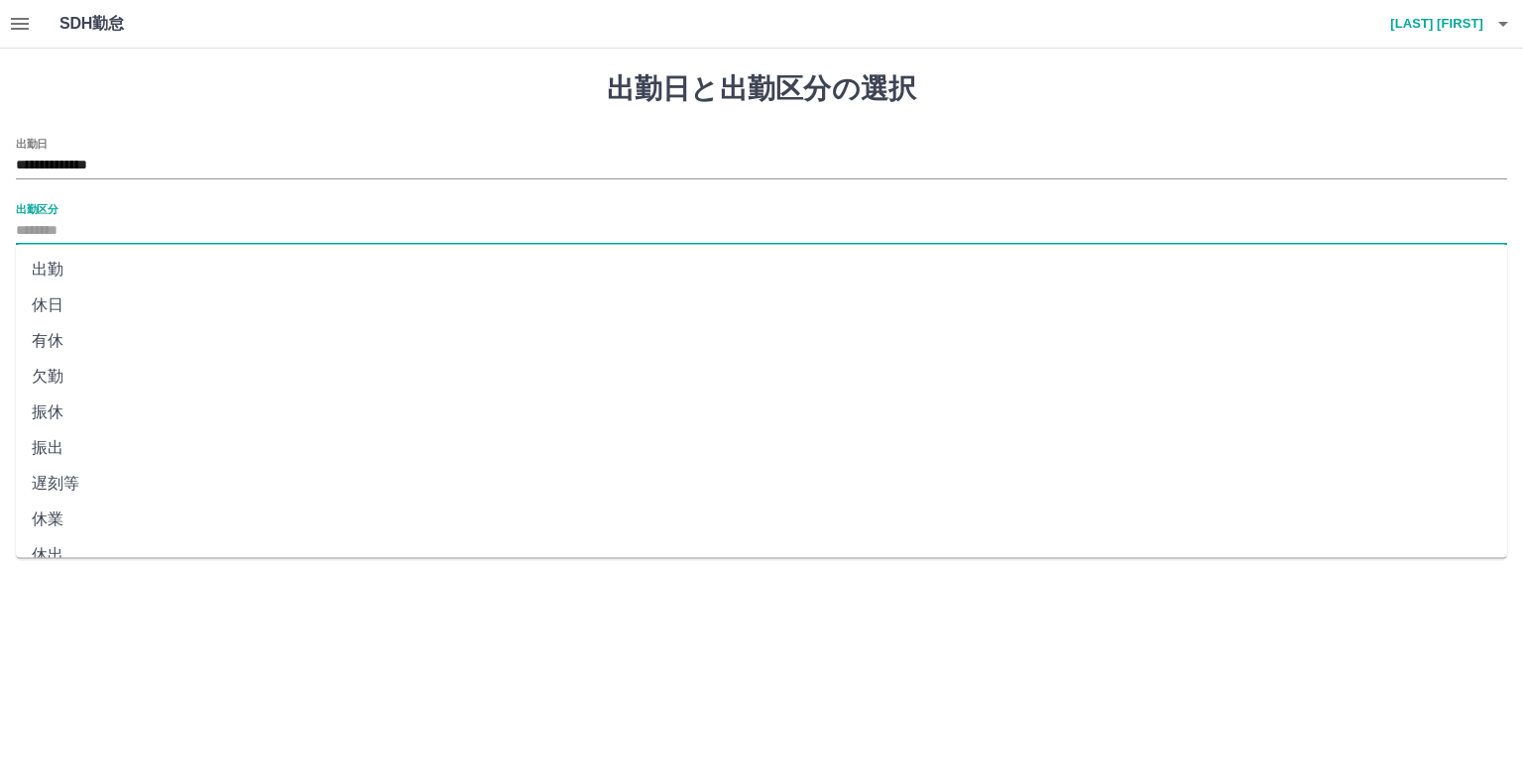 click on "出勤" at bounding box center [762, 270] 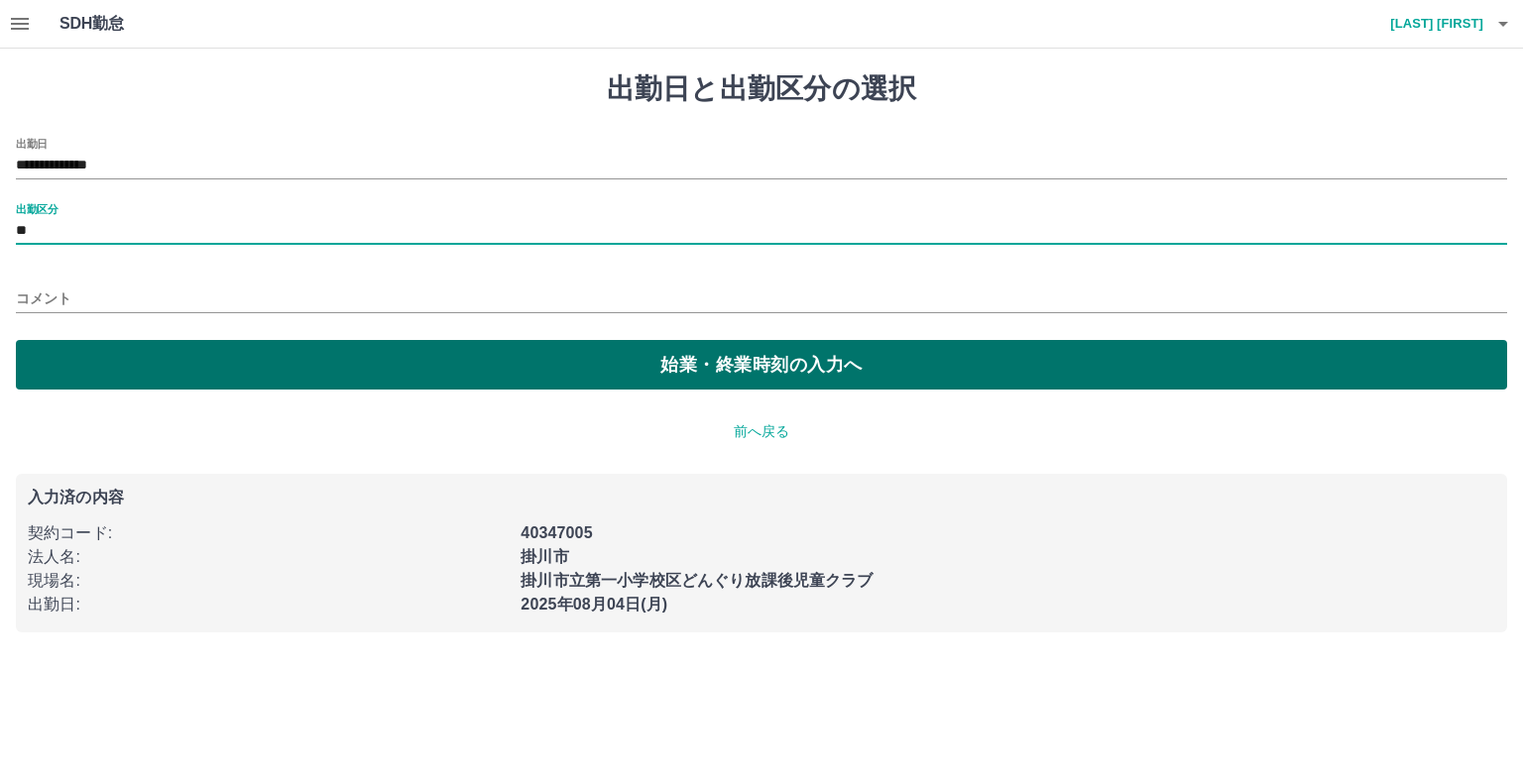 click on "始業・終業時刻の入力へ" at bounding box center (762, 365) 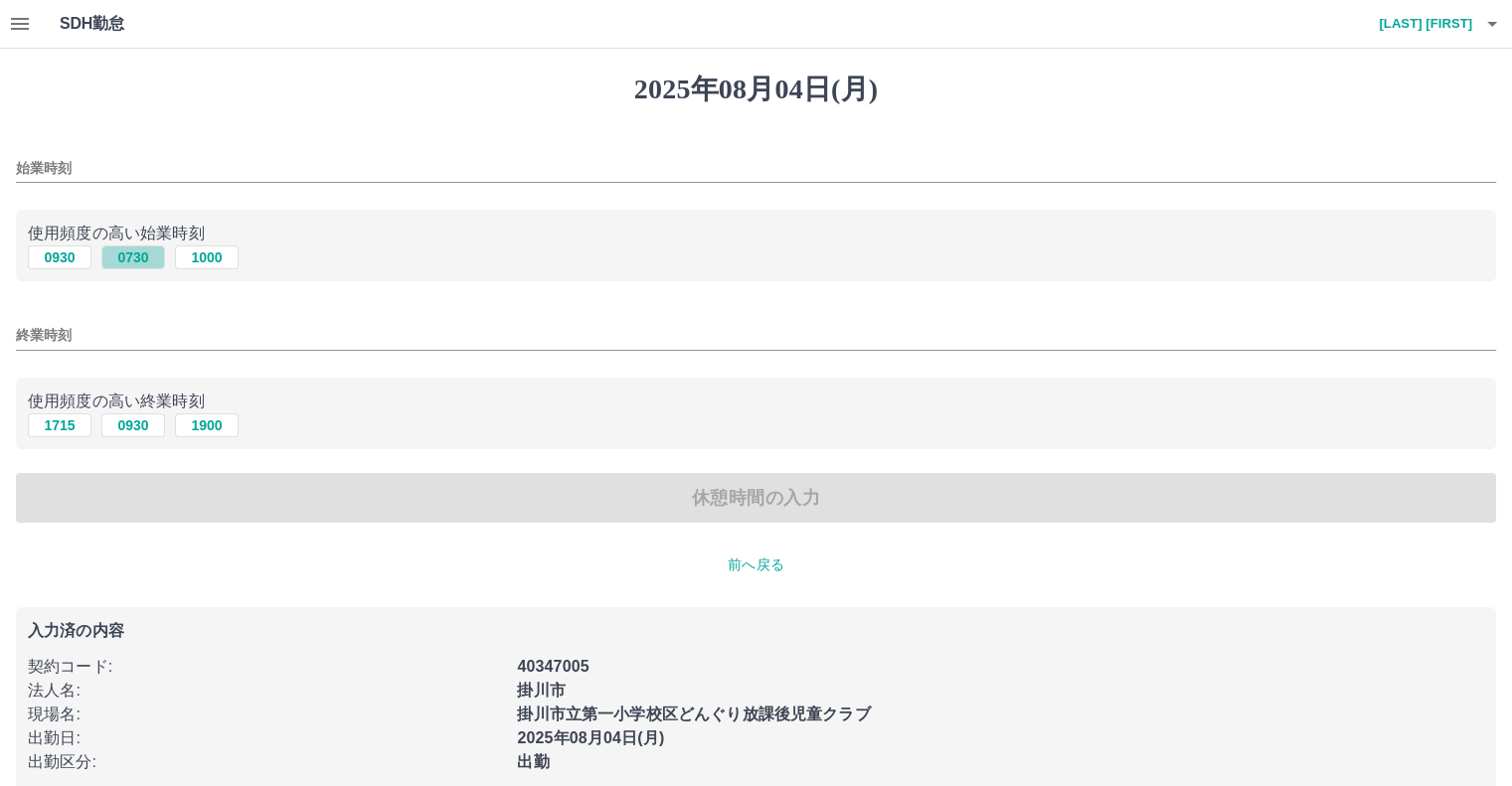 click on "0730" at bounding box center (133, 257) 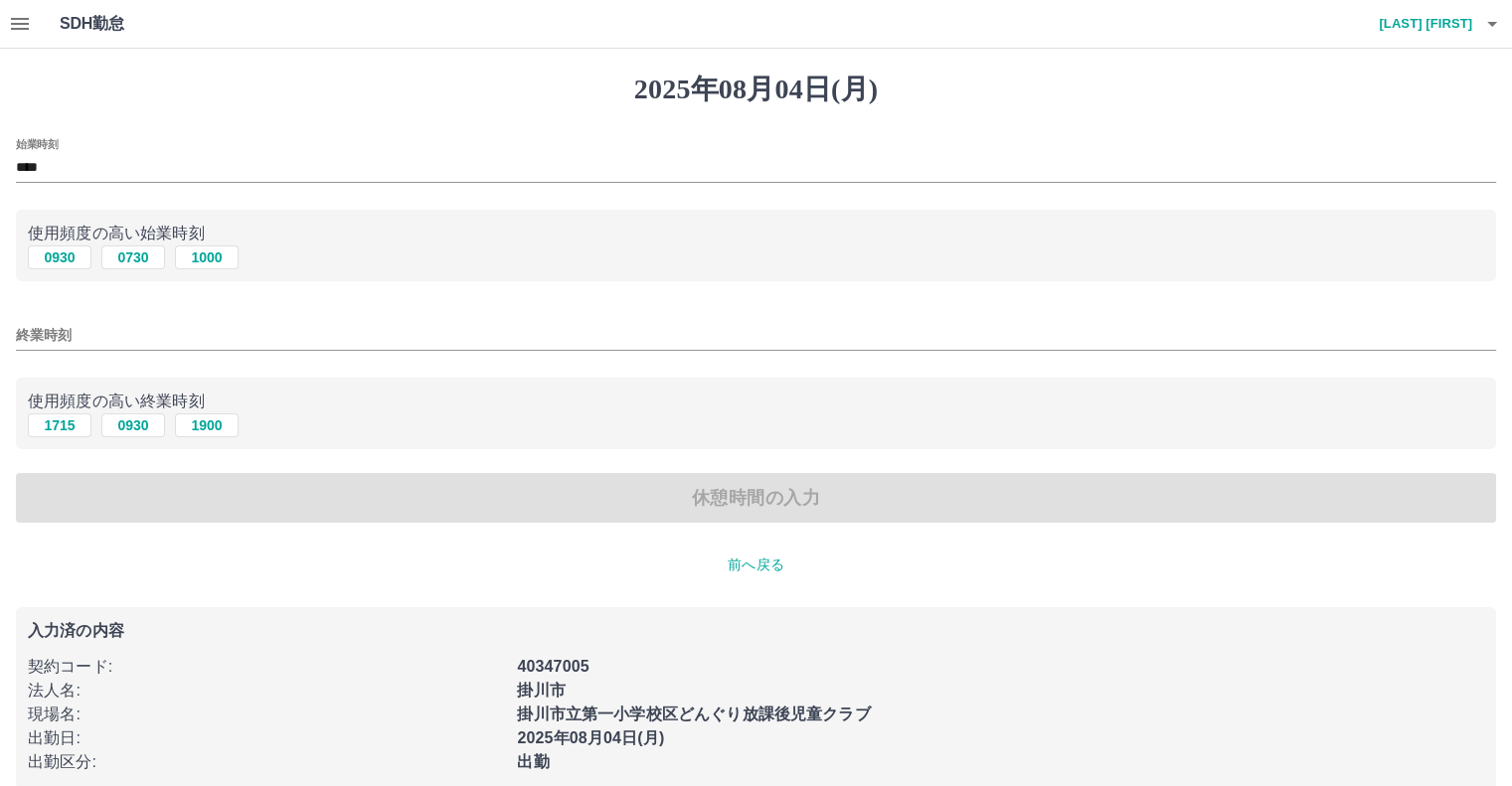 click on "終業時刻" at bounding box center [756, 335] 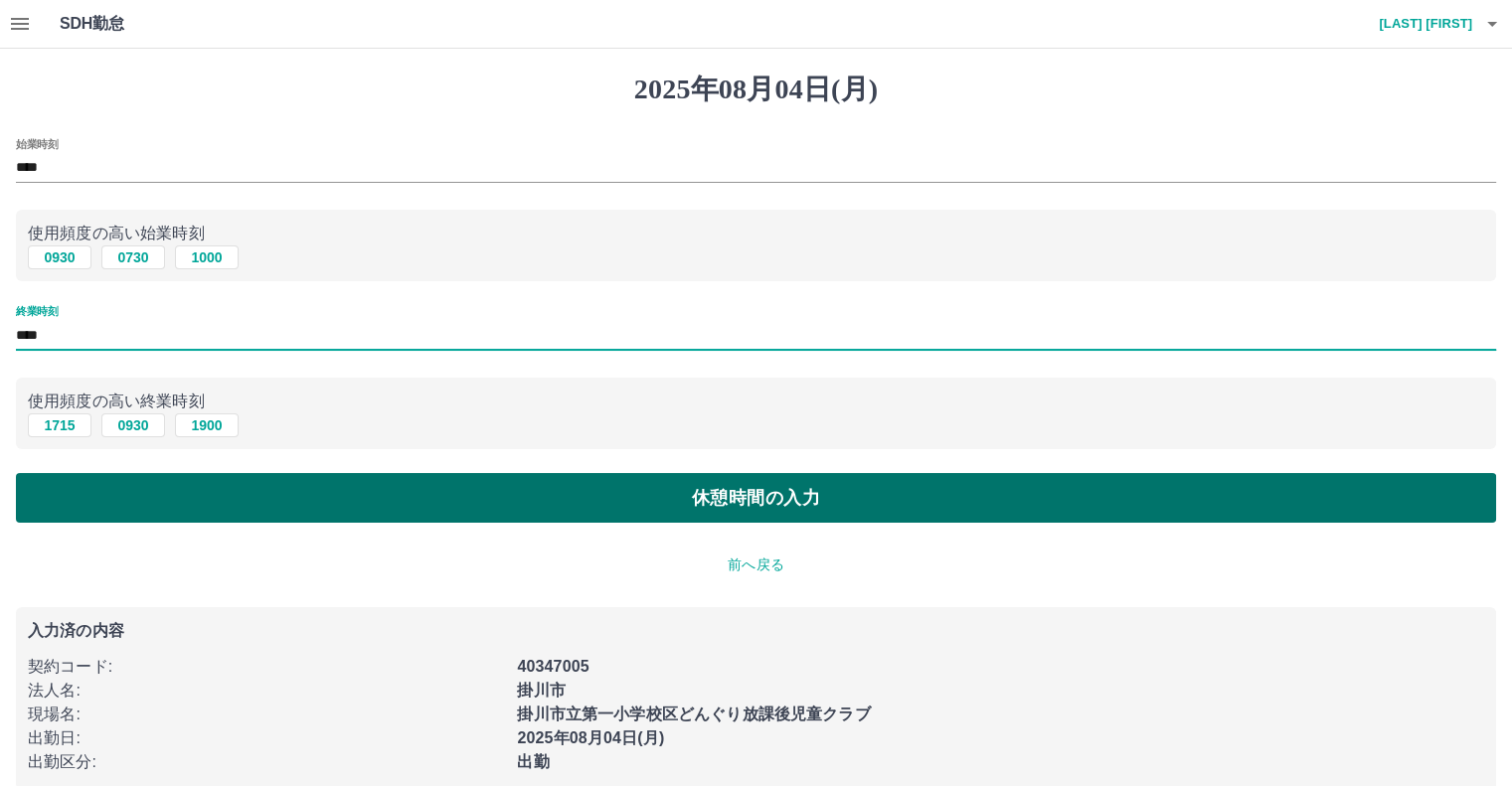 type on "****" 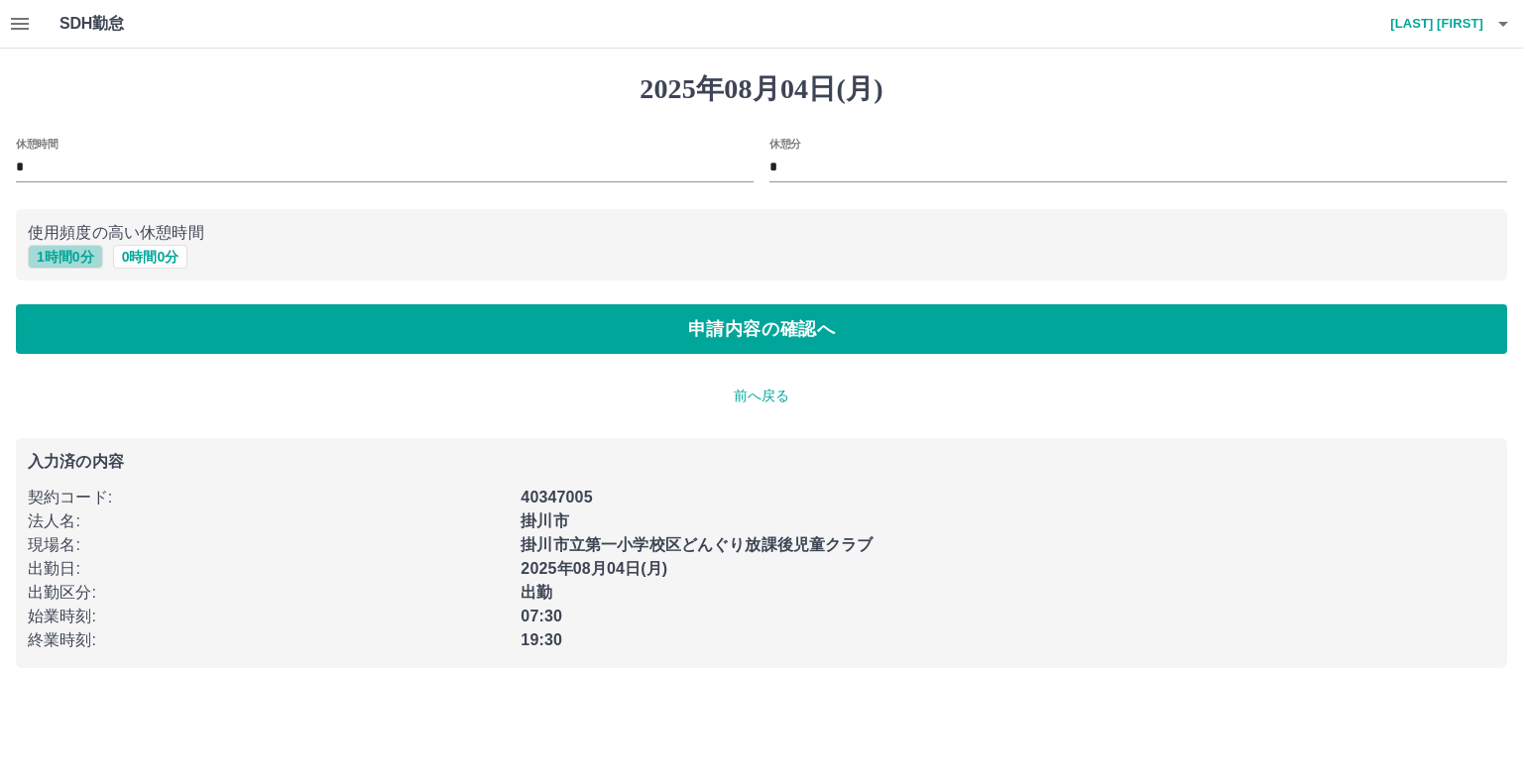 click on "1 時間 0 分" at bounding box center [65, 257] 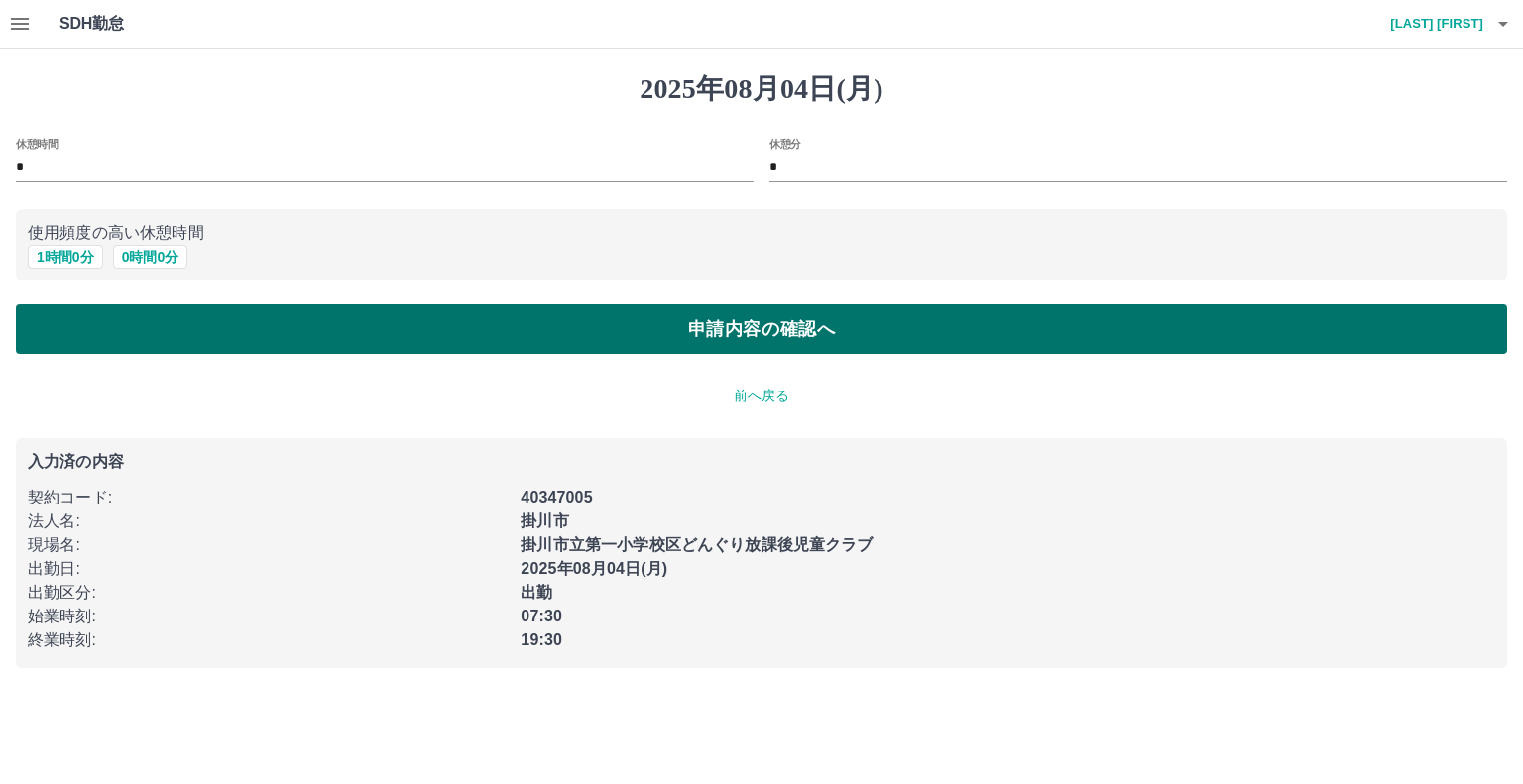 click on "申請内容の確認へ" at bounding box center [762, 329] 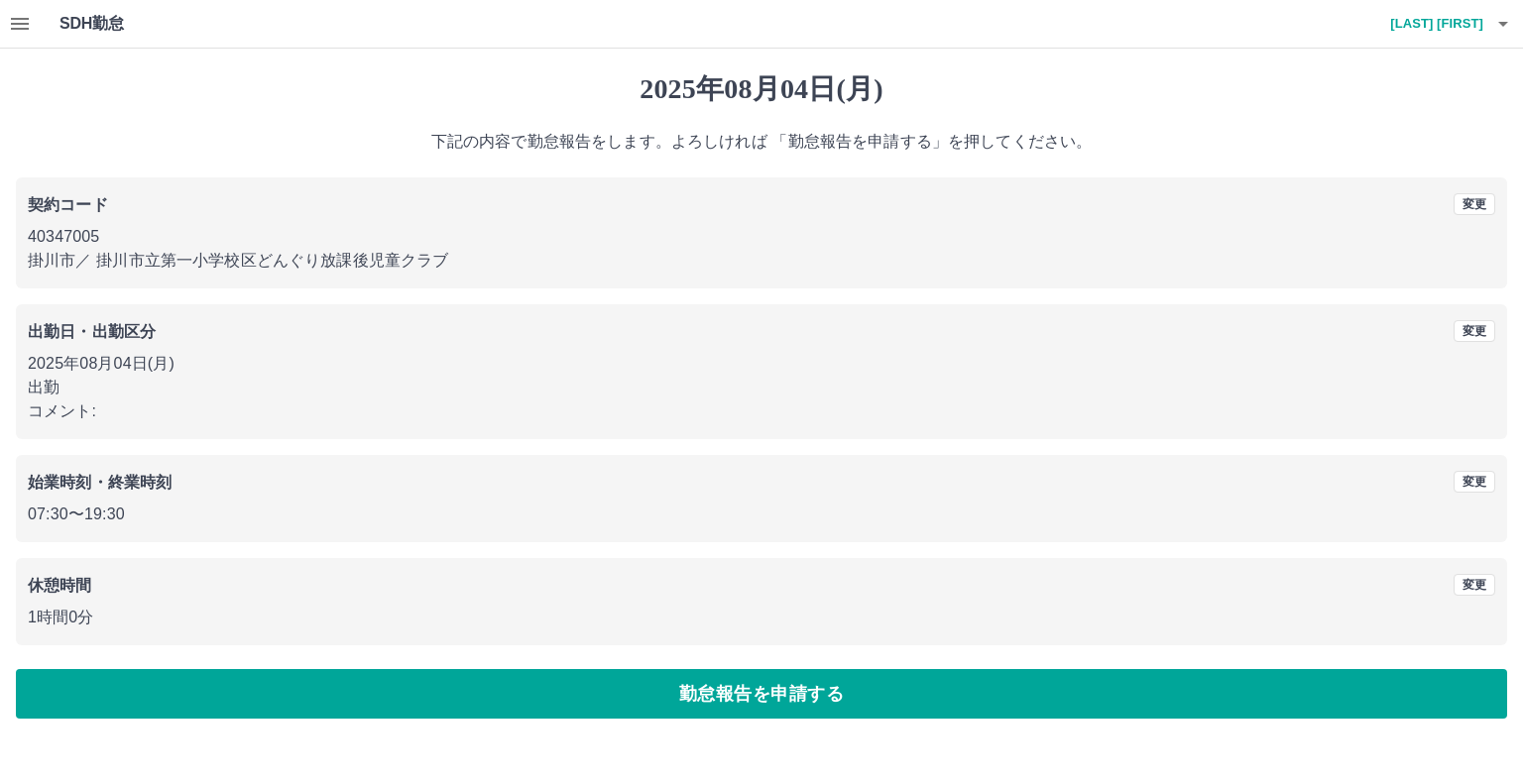 click on "勤怠報告を申請する" at bounding box center [762, 694] 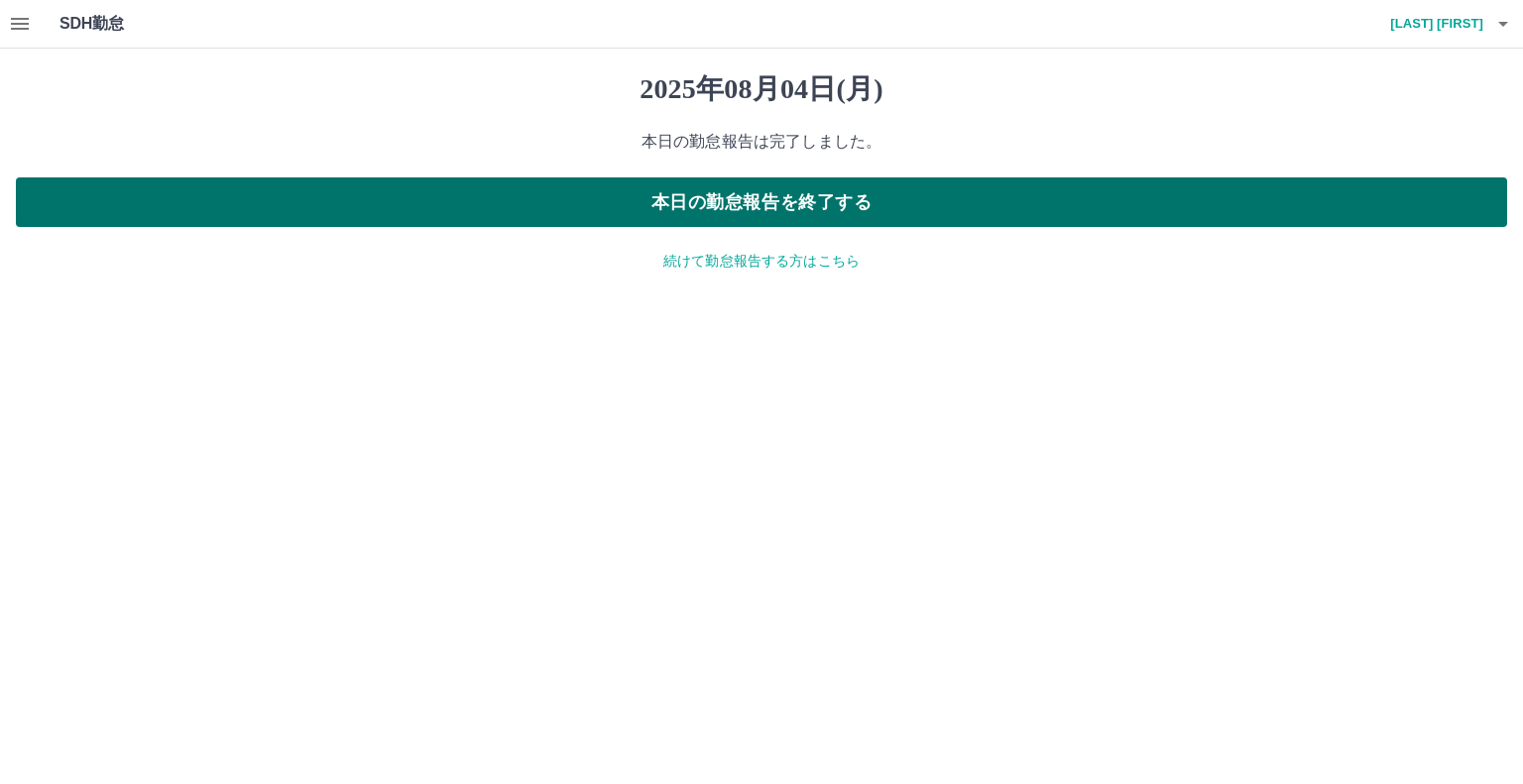 click on "本日の勤怠報告を終了する" at bounding box center [762, 202] 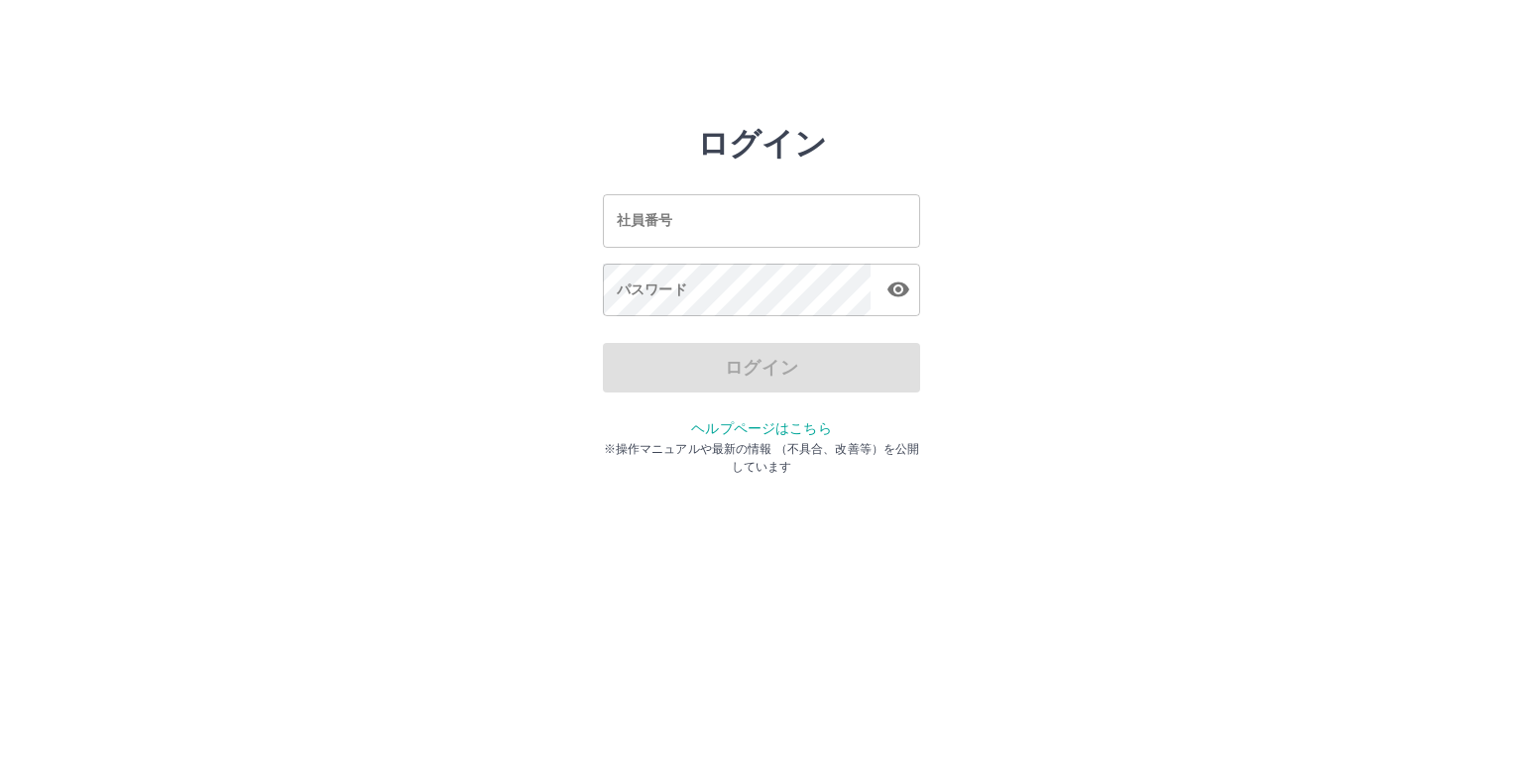 scroll, scrollTop: 0, scrollLeft: 0, axis: both 